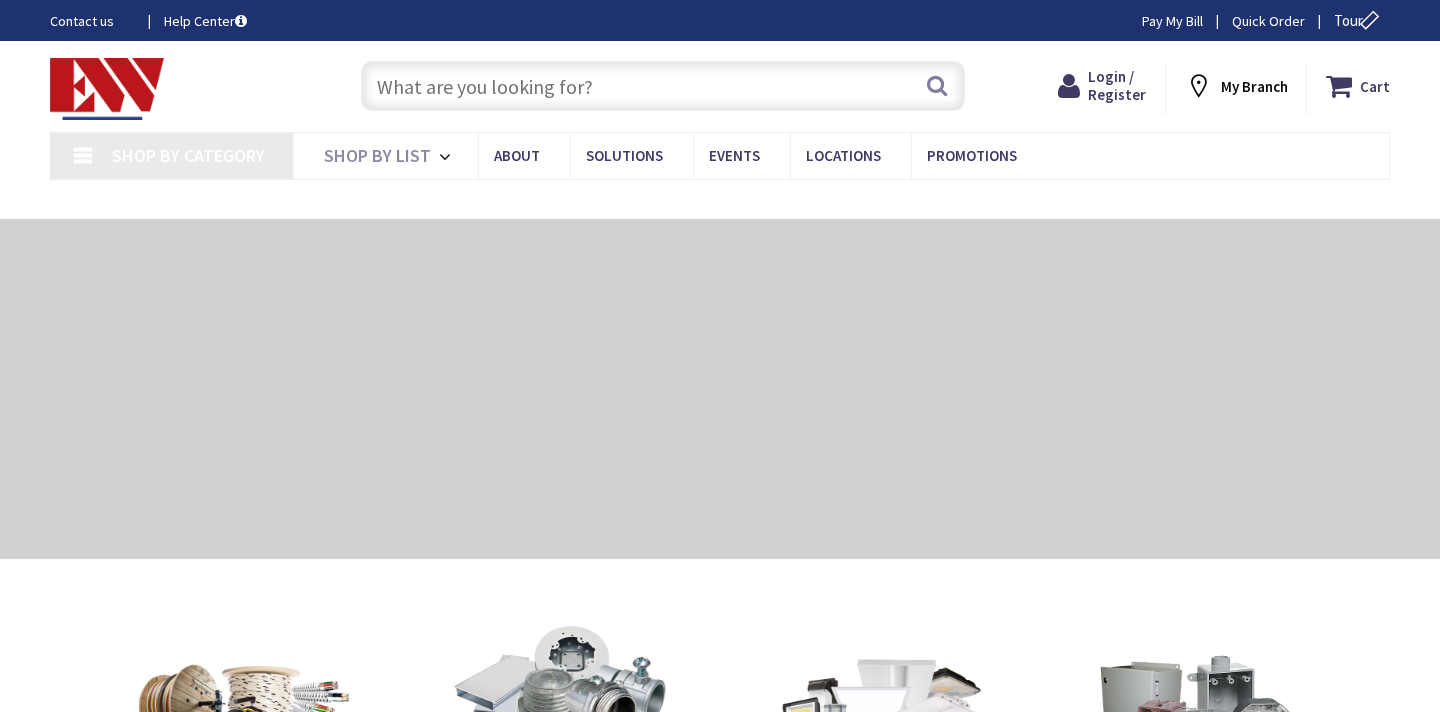 scroll, scrollTop: 0, scrollLeft: 0, axis: both 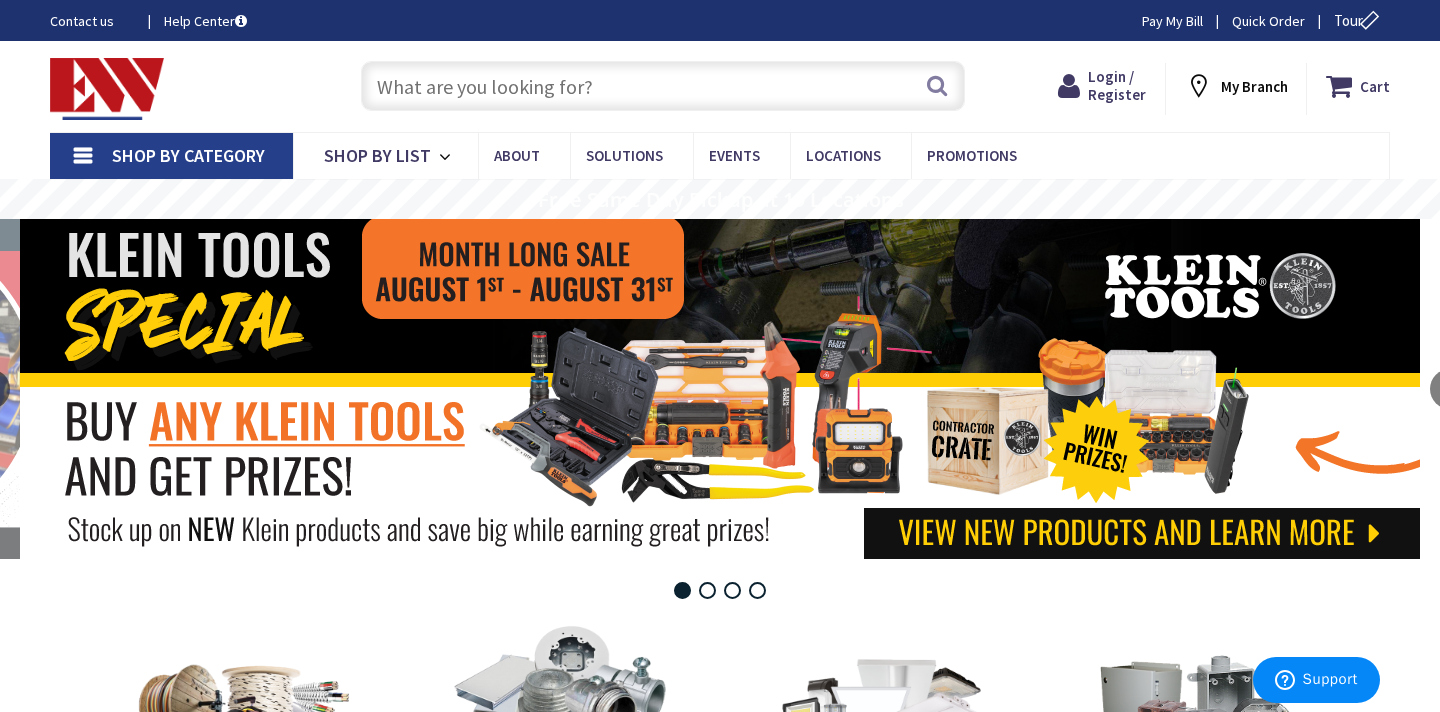click at bounding box center (663, 86) 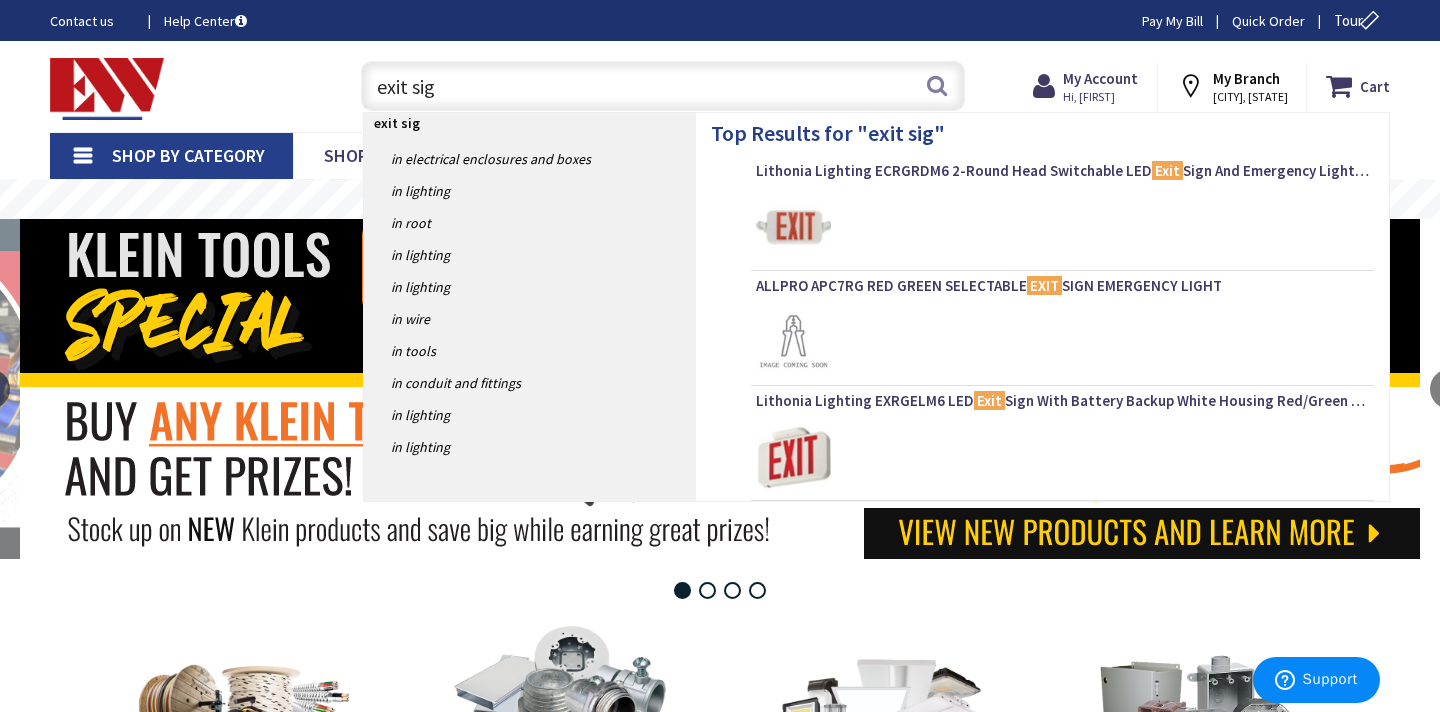 type on "exit sign" 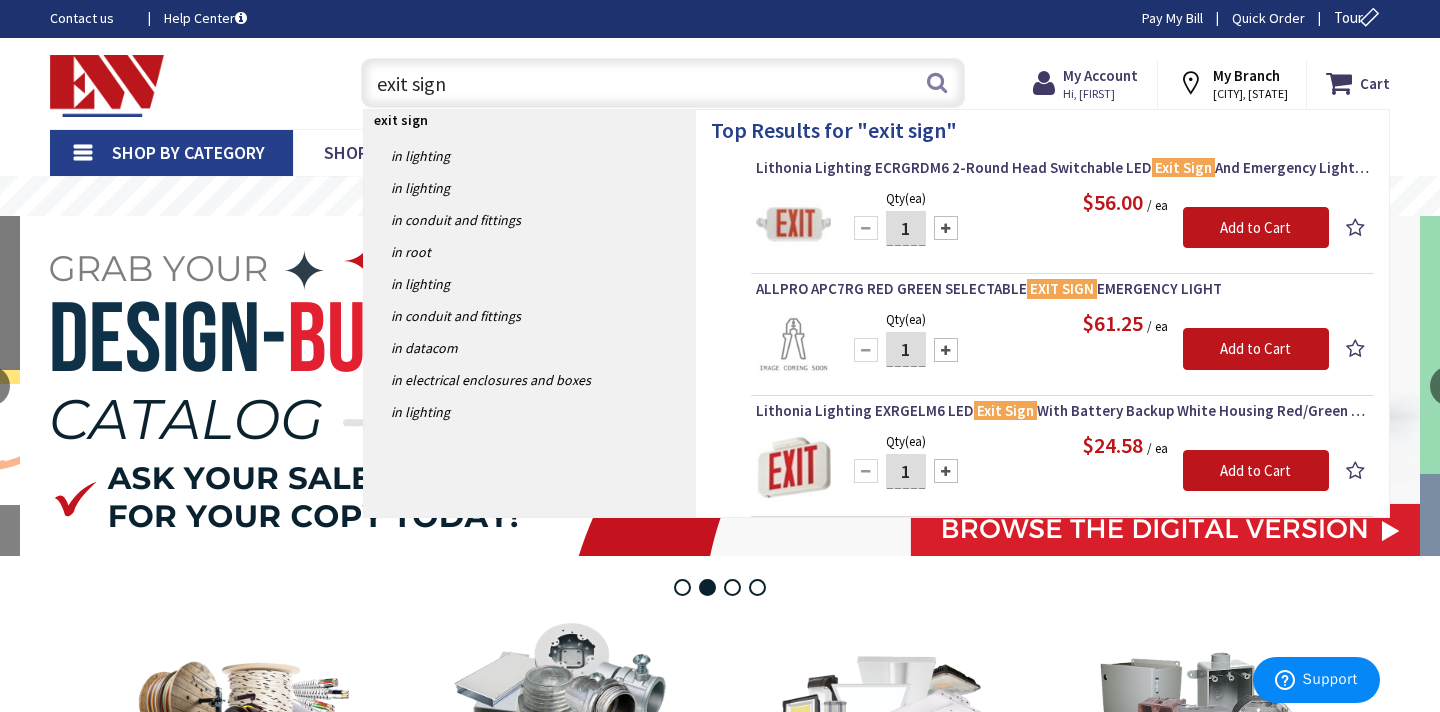 scroll, scrollTop: 1, scrollLeft: 0, axis: vertical 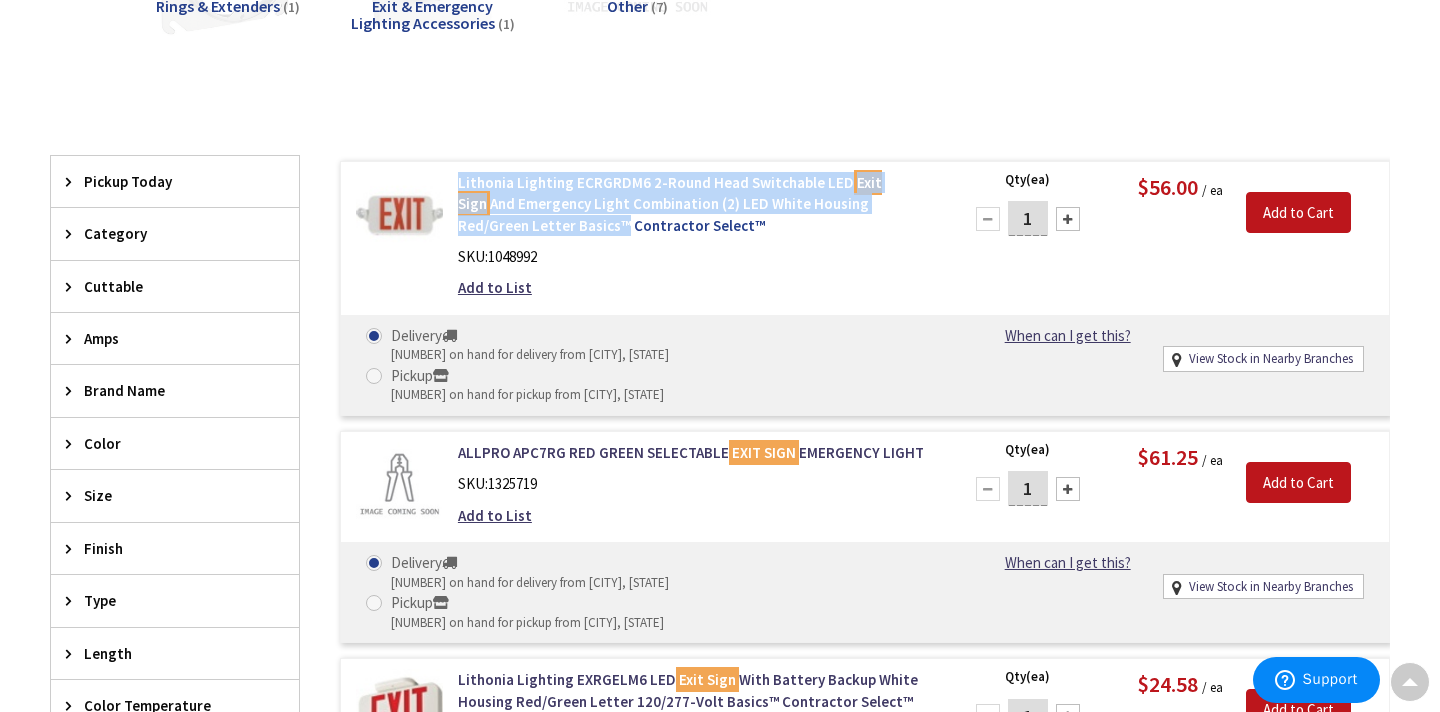 drag, startPoint x: 448, startPoint y: 177, endPoint x: 499, endPoint y: 223, distance: 68.68042 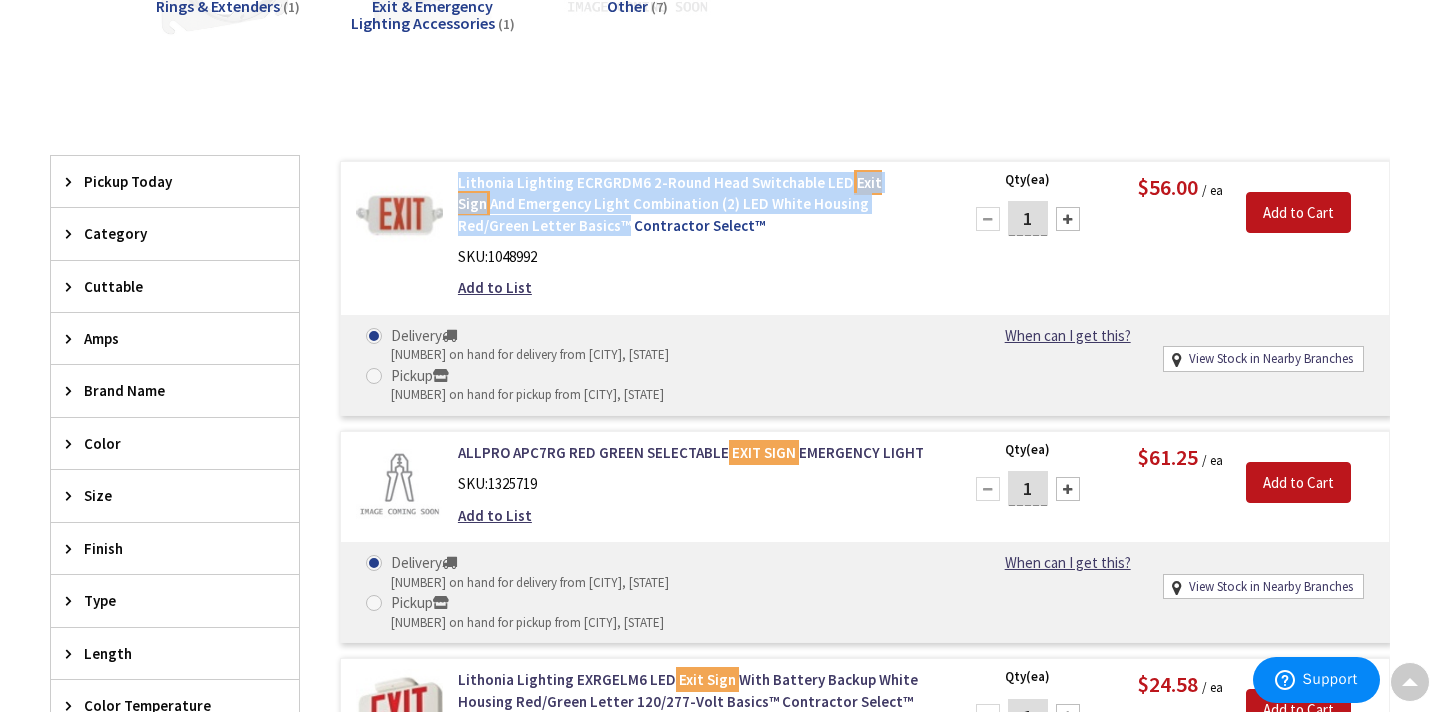 click on "Lithonia Lighting ECRGRDM6 2-Round Head Switchable LED  Exit Sign  And Emergency Light Combination (2) LED White Housing Red/Green Letter Basics™ Contractor Select™
SKU:  1048992
Add to List" at bounding box center [697, 240] 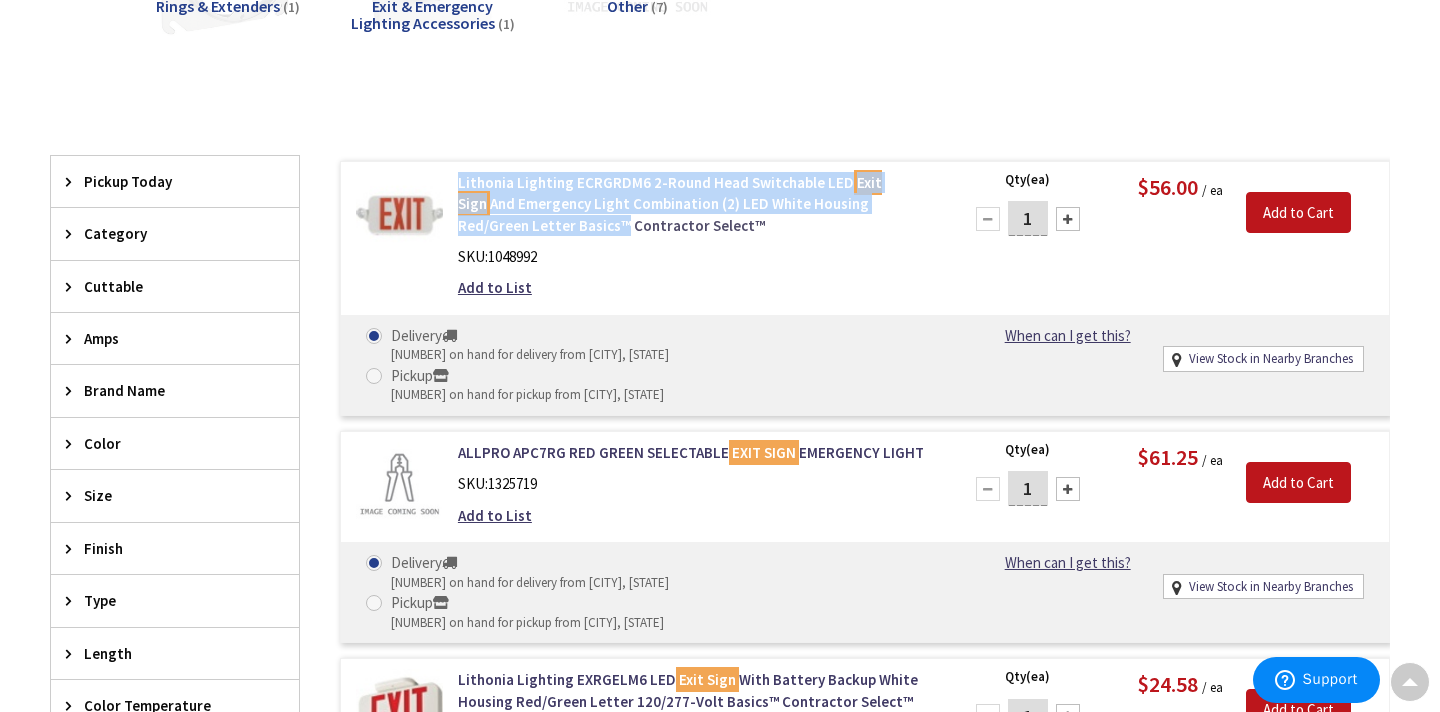 copy on "Lithonia Lighting ECRGRDM6 2-Round Head Switchable LED  Exit Sign  And Emergency Light Combination (2) LED White Housing Red/Green Letter Basics" 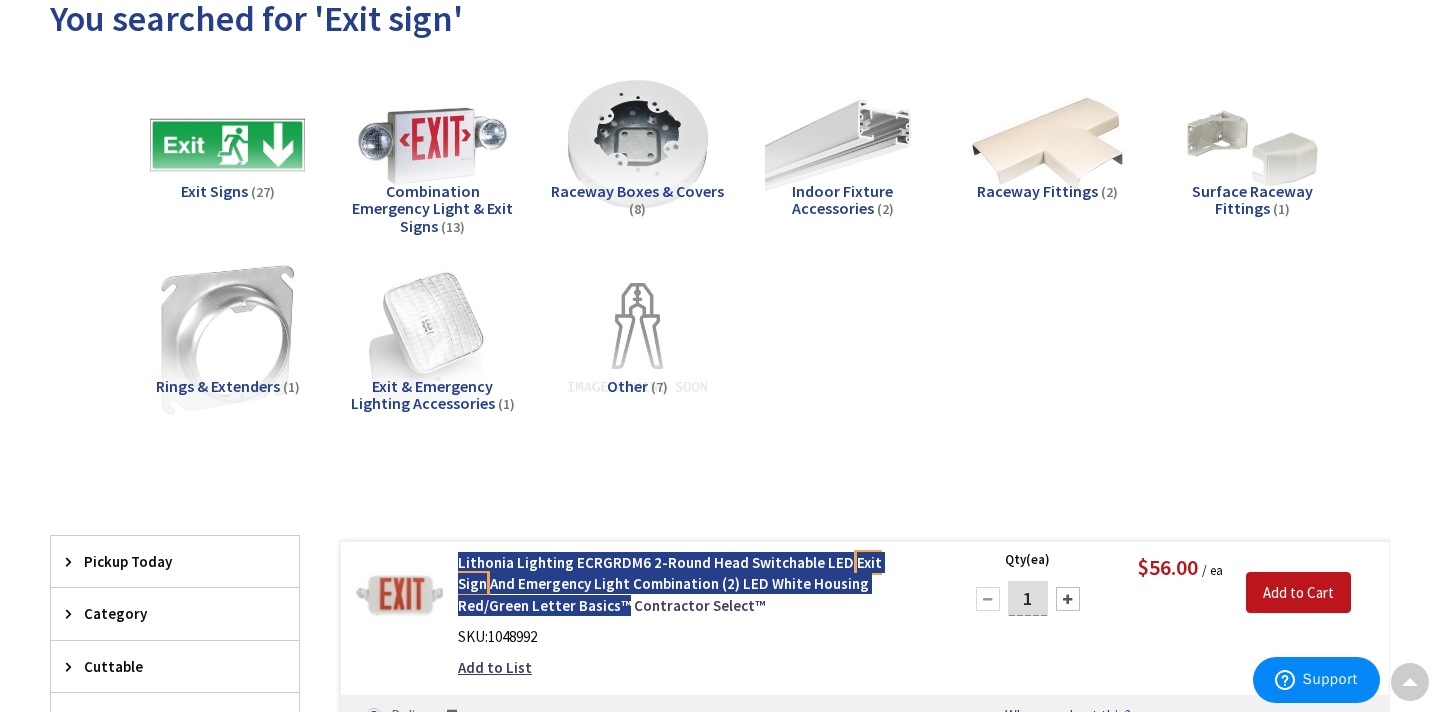 scroll, scrollTop: 0, scrollLeft: 0, axis: both 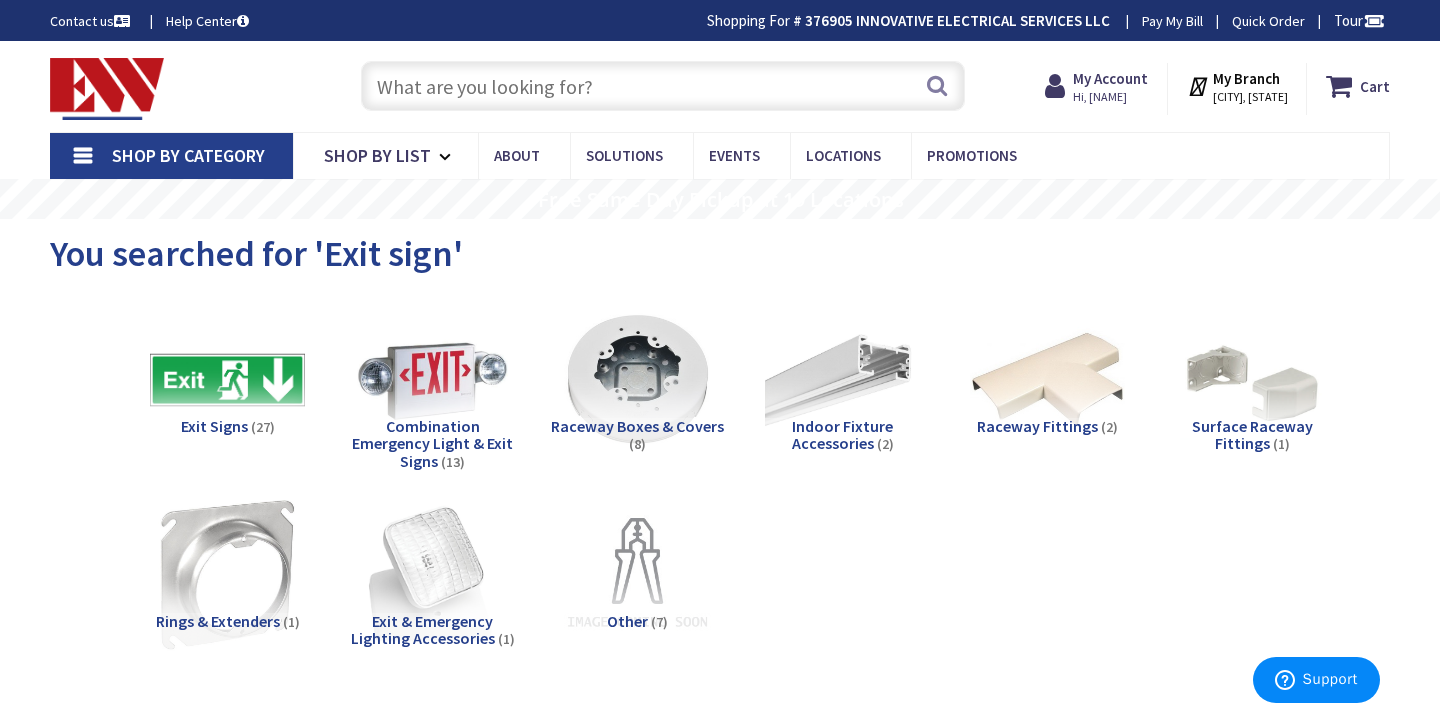 click at bounding box center [663, 86] 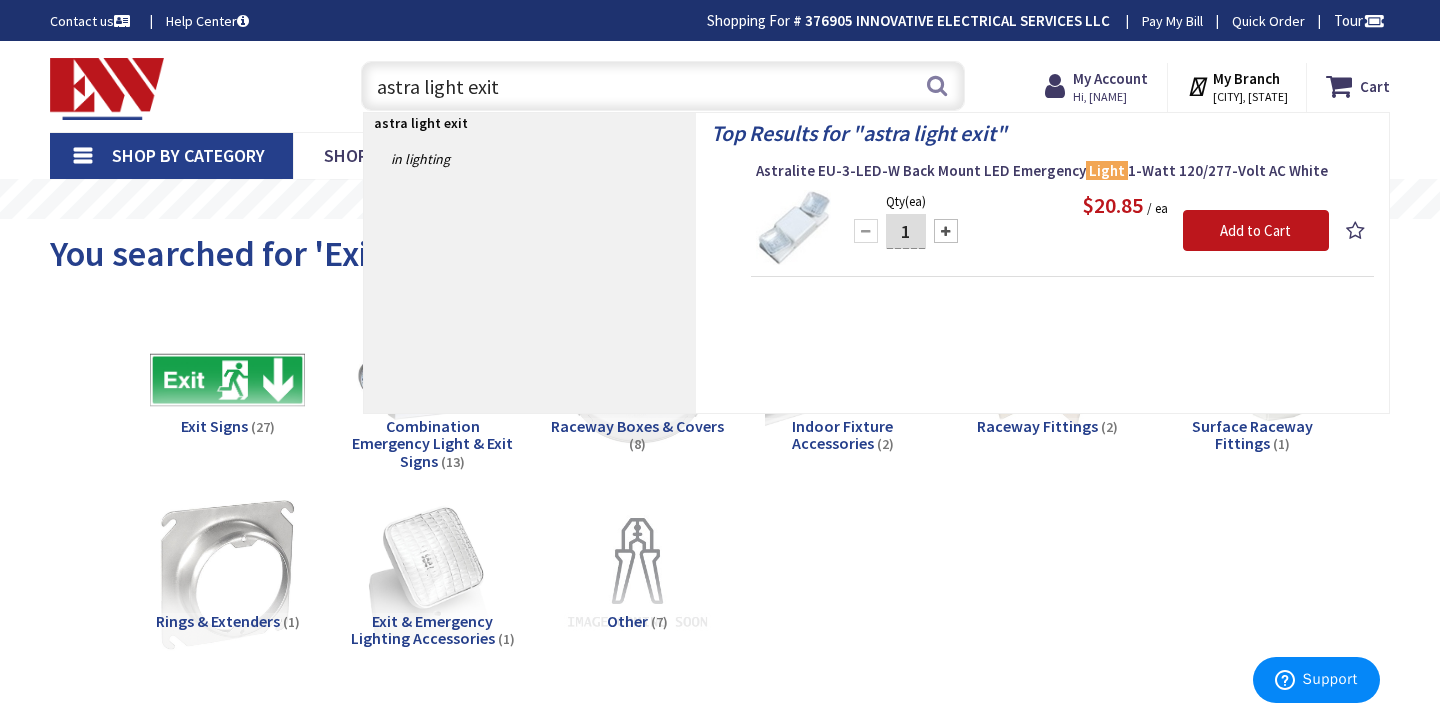 click on "astra light exit" at bounding box center [663, 86] 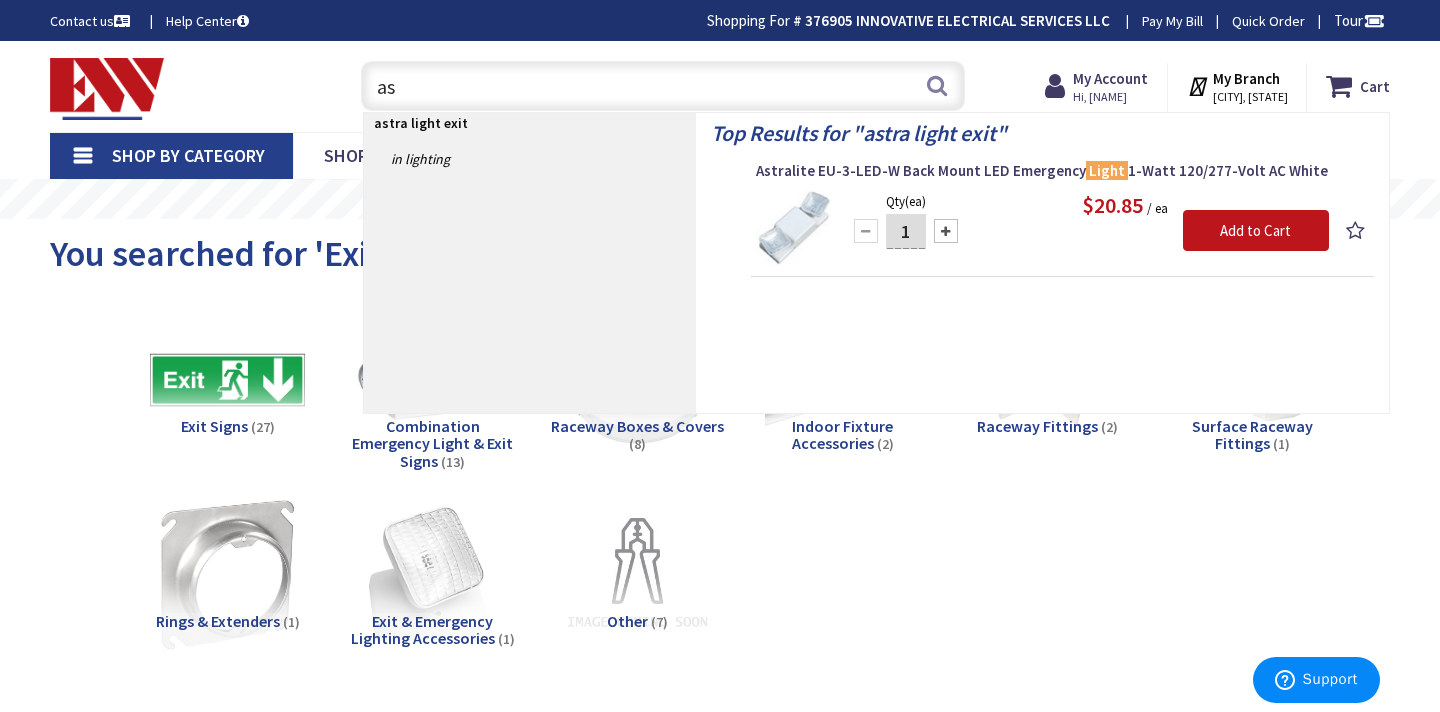 type on "a" 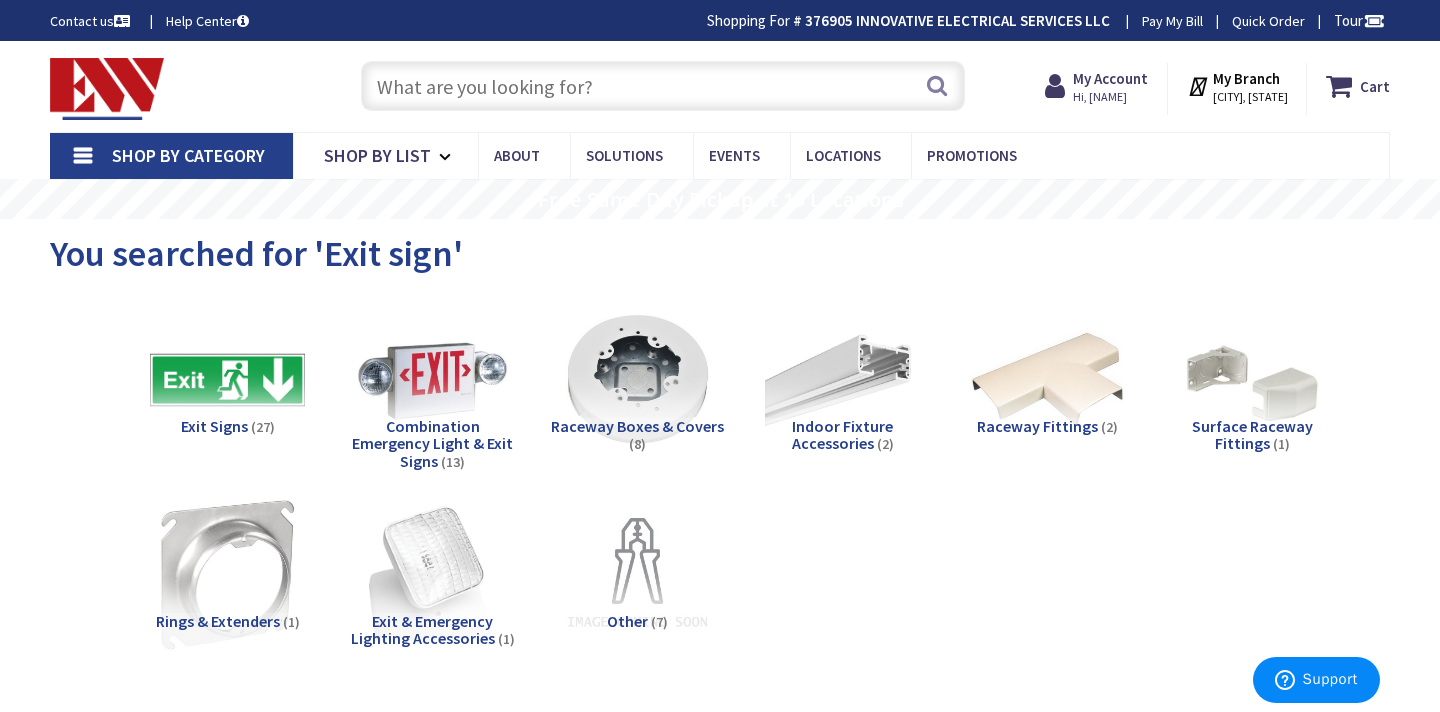 paste on "EEU-4-LED" 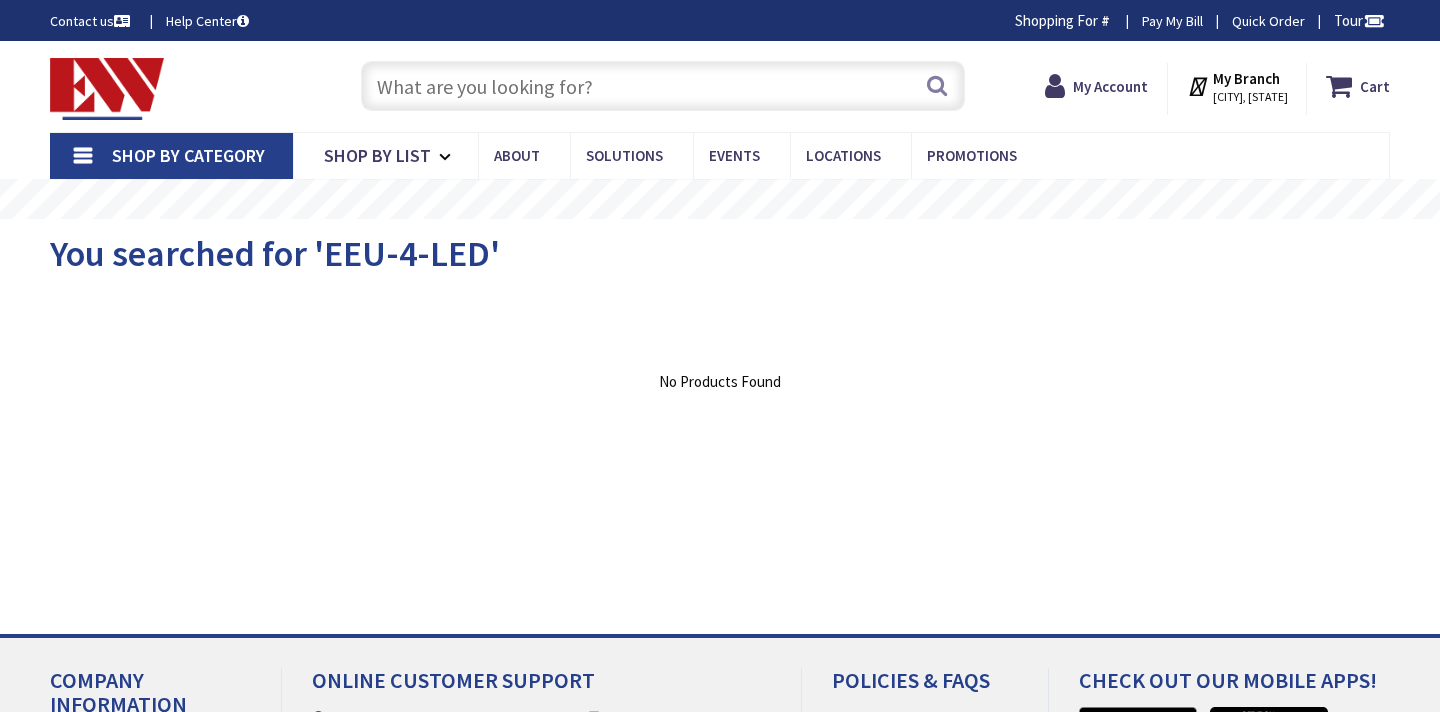 scroll, scrollTop: 0, scrollLeft: 0, axis: both 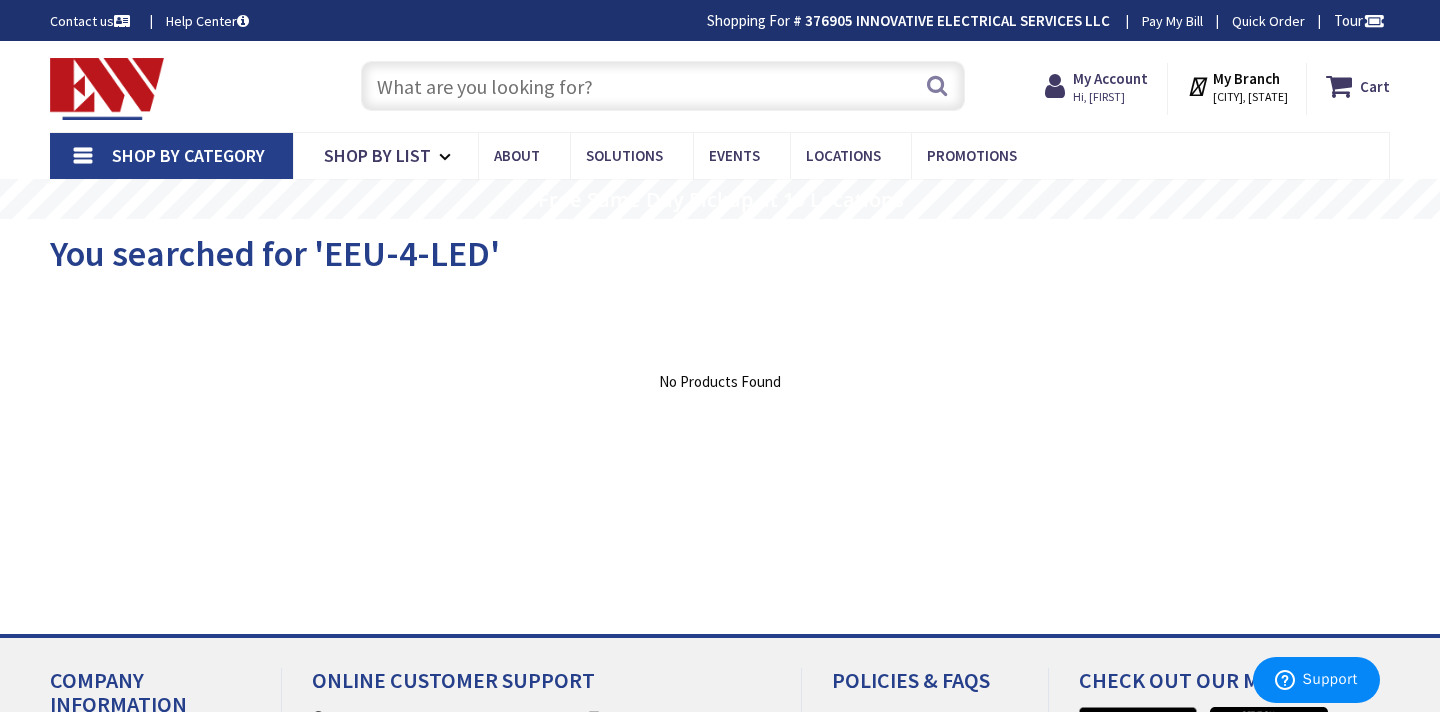 click at bounding box center (663, 86) 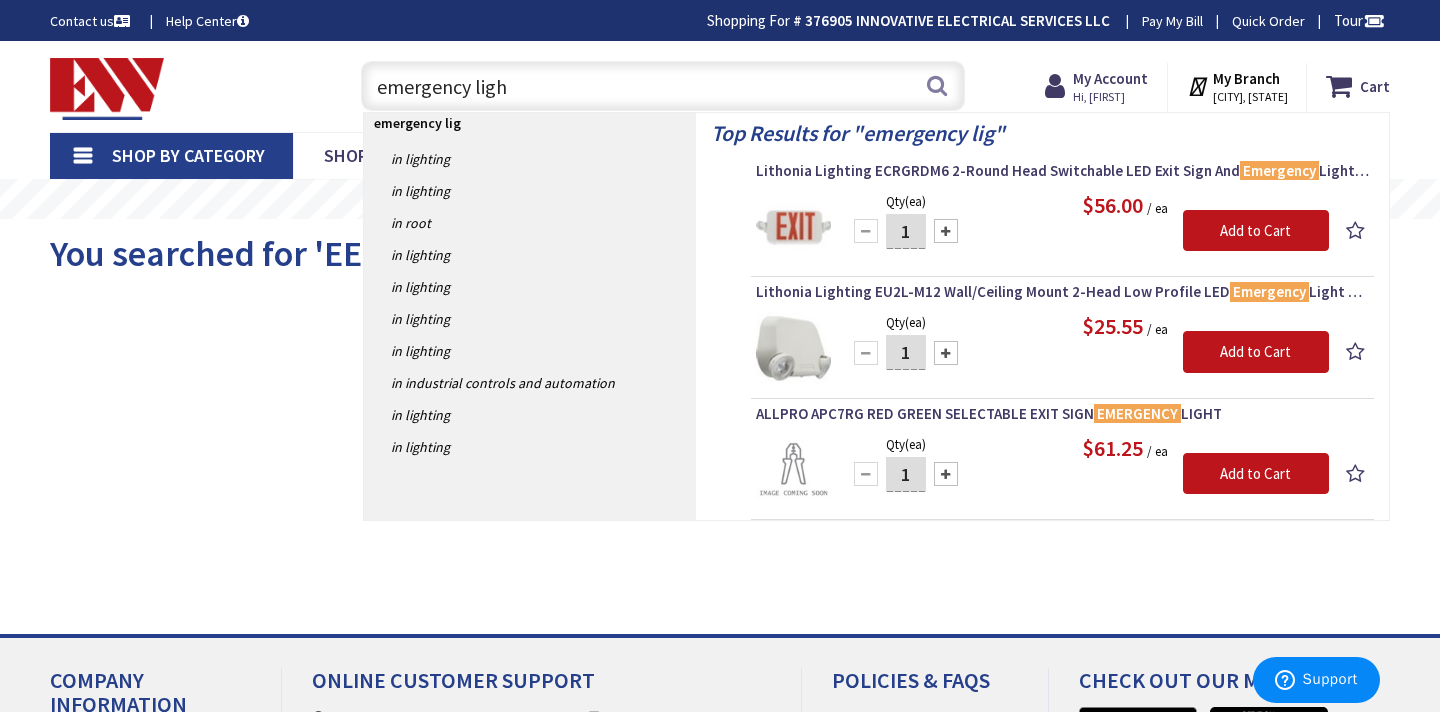 type on "emergency light" 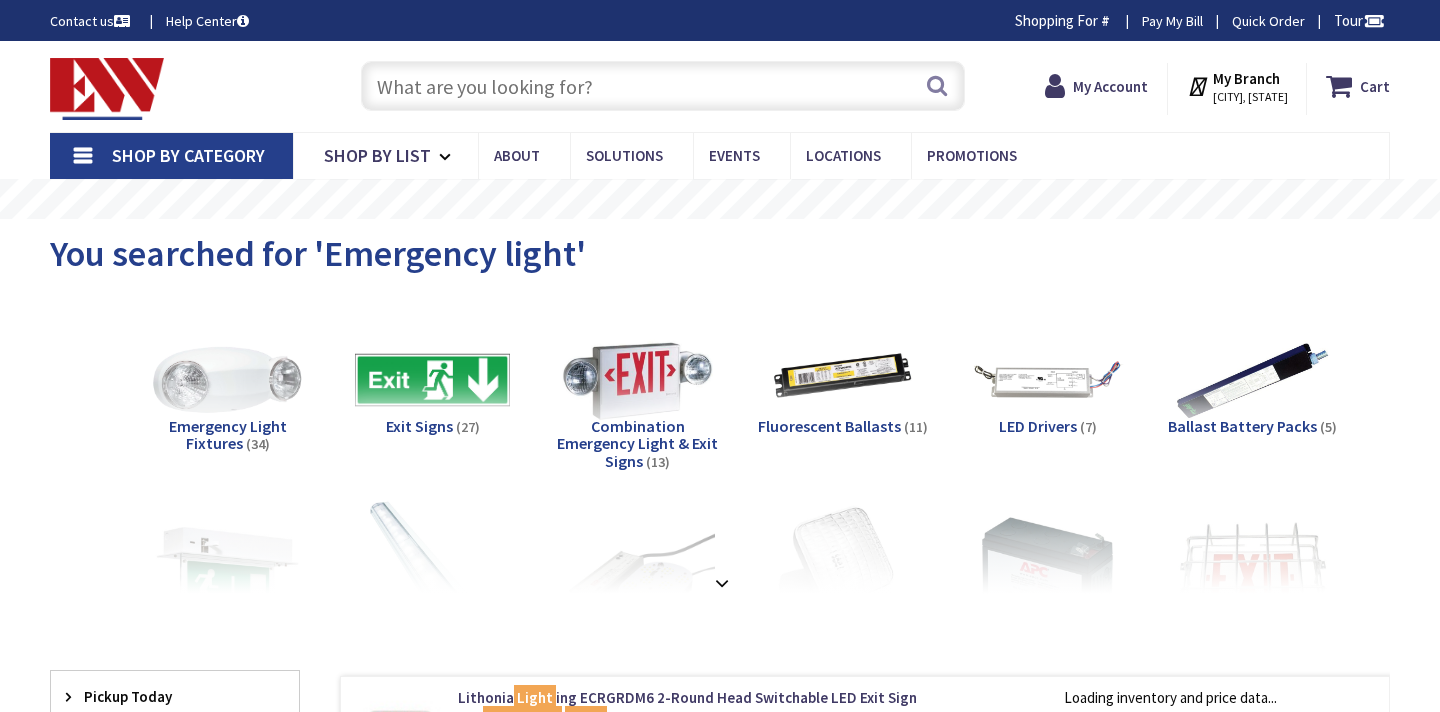 scroll, scrollTop: 0, scrollLeft: 0, axis: both 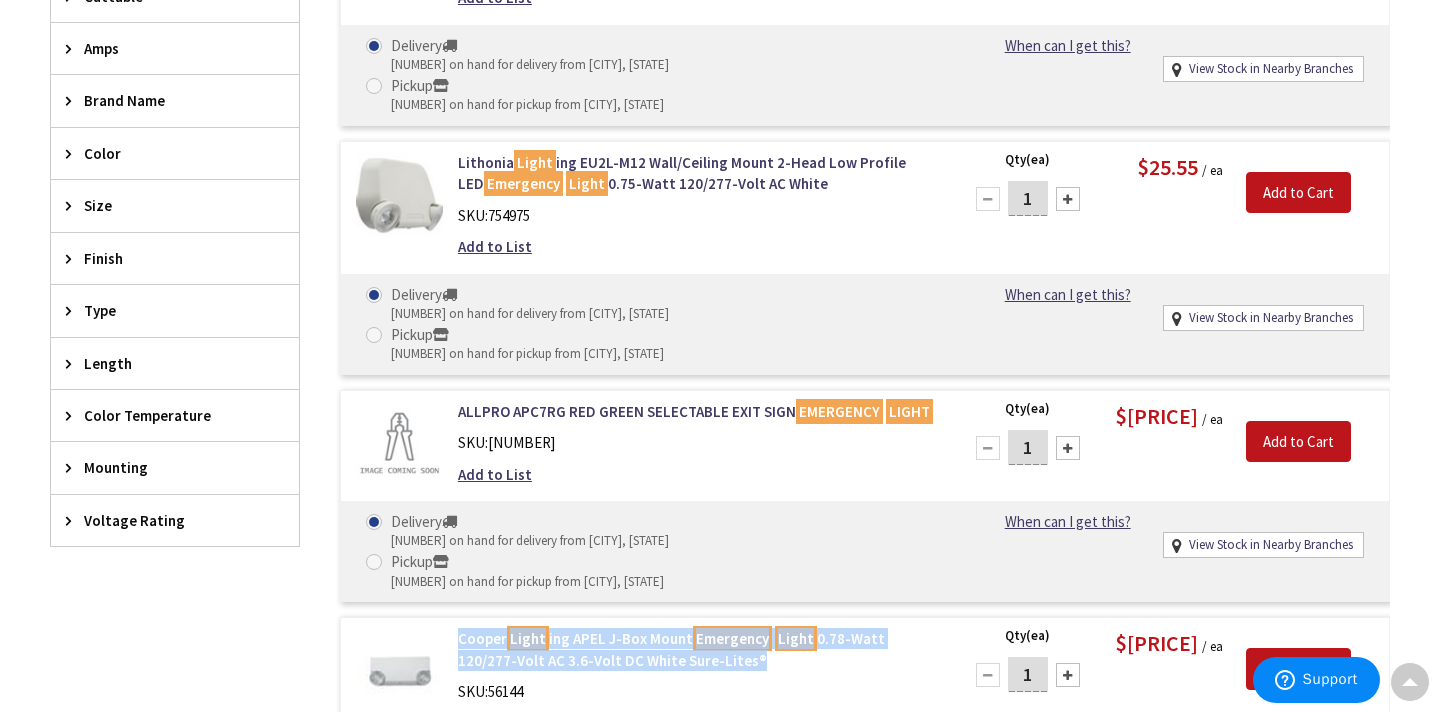 drag, startPoint x: 444, startPoint y: 531, endPoint x: 682, endPoint y: 565, distance: 240.4163 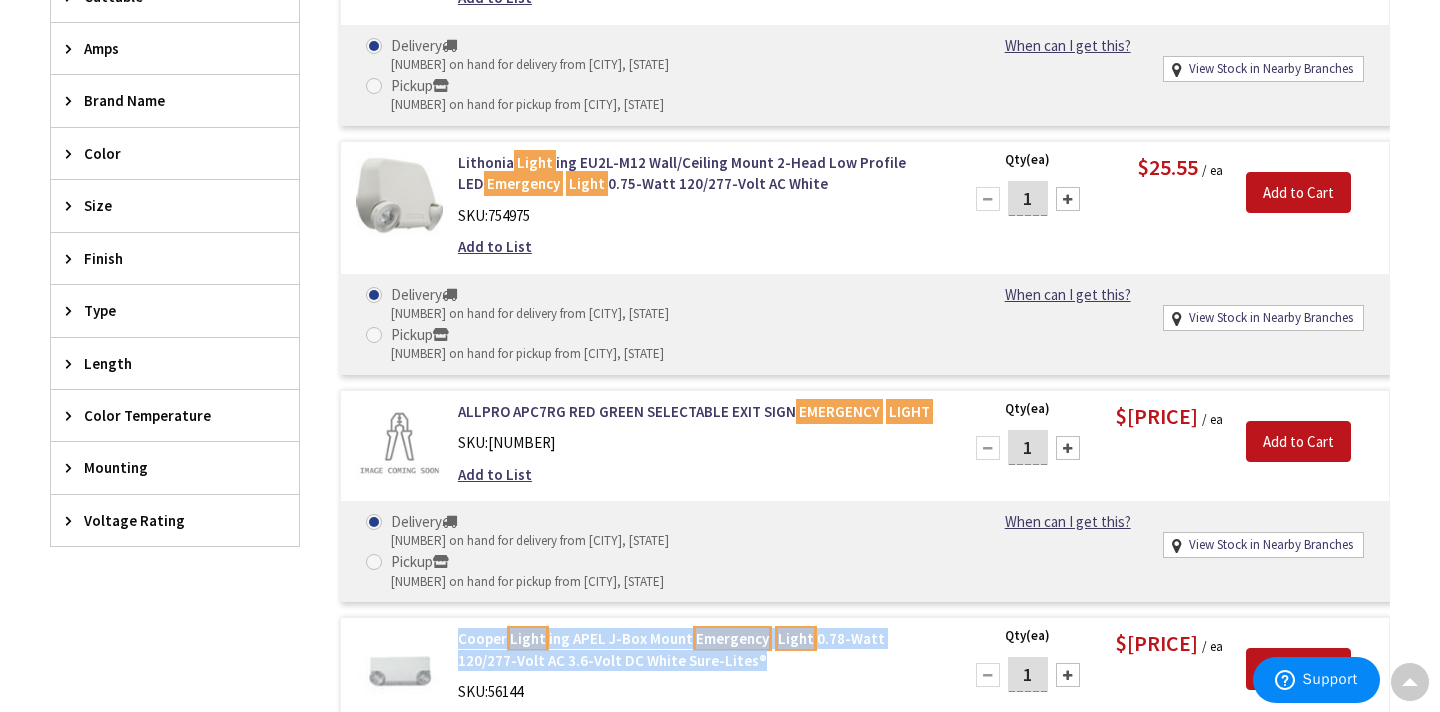 click on "Cooper  Light ing APEL J-Box Mount  Emergency   Light  0.78-Watt 120/277-Volt AC 3.6-Volt DC White Sure-Lites®
SKU:  [NUMBER]
Add to List" at bounding box center [697, 686] 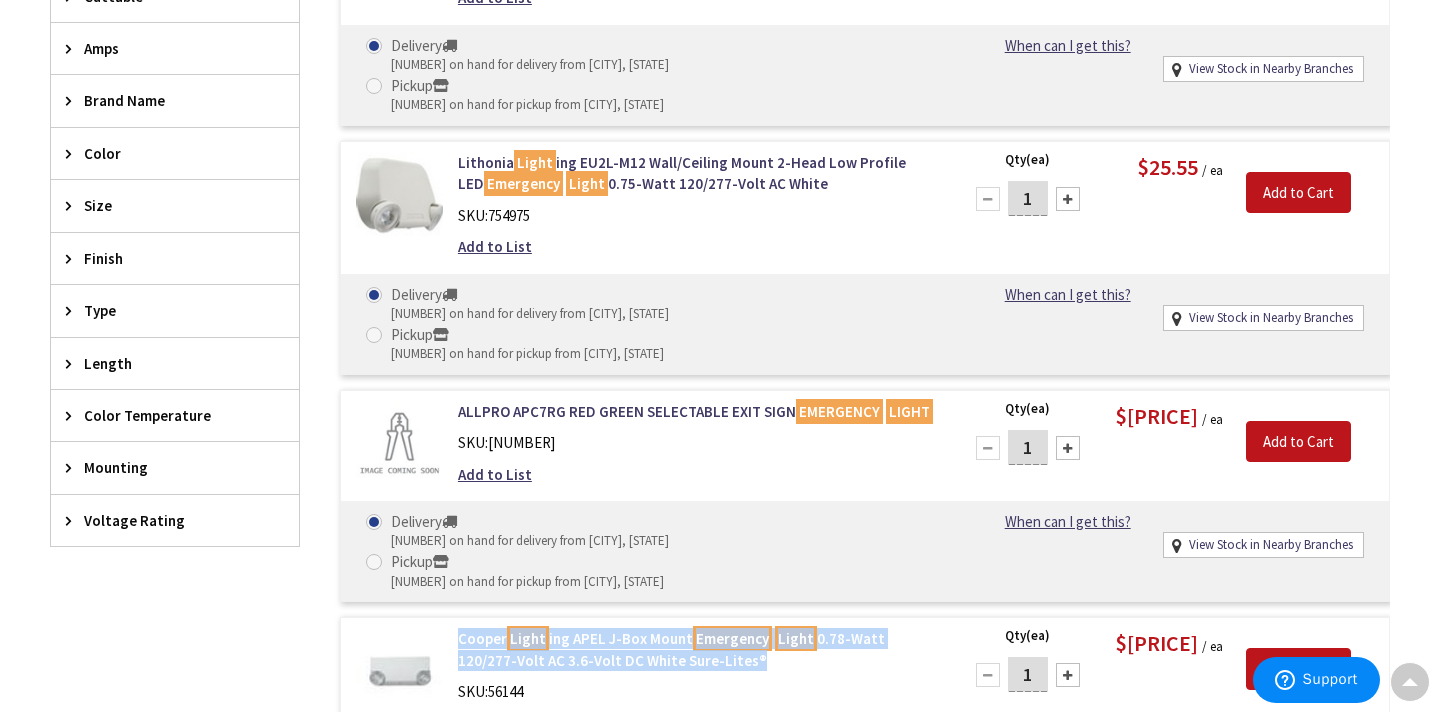 copy on "Cooper  Light ing APEL J-Box Mount  Emergency   Light  0.78-Watt 120/277-Volt AC 3.6-Volt DC White Sure-Lites" 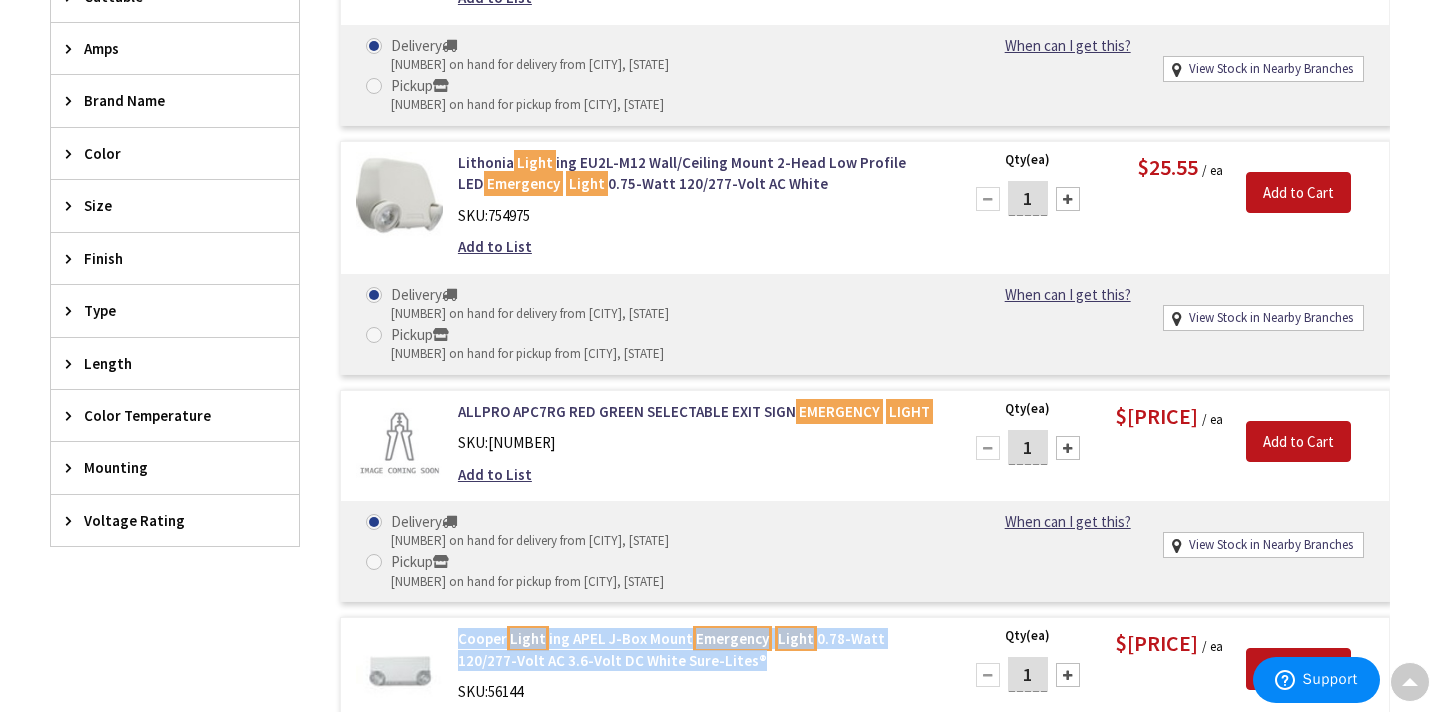 click on "Cooper  Light ing APEL J-Box Mount  Emergency   Light  0.78-Watt 120/277-Volt AC 3.6-Volt DC White Sure-Lites®" at bounding box center [697, 649] 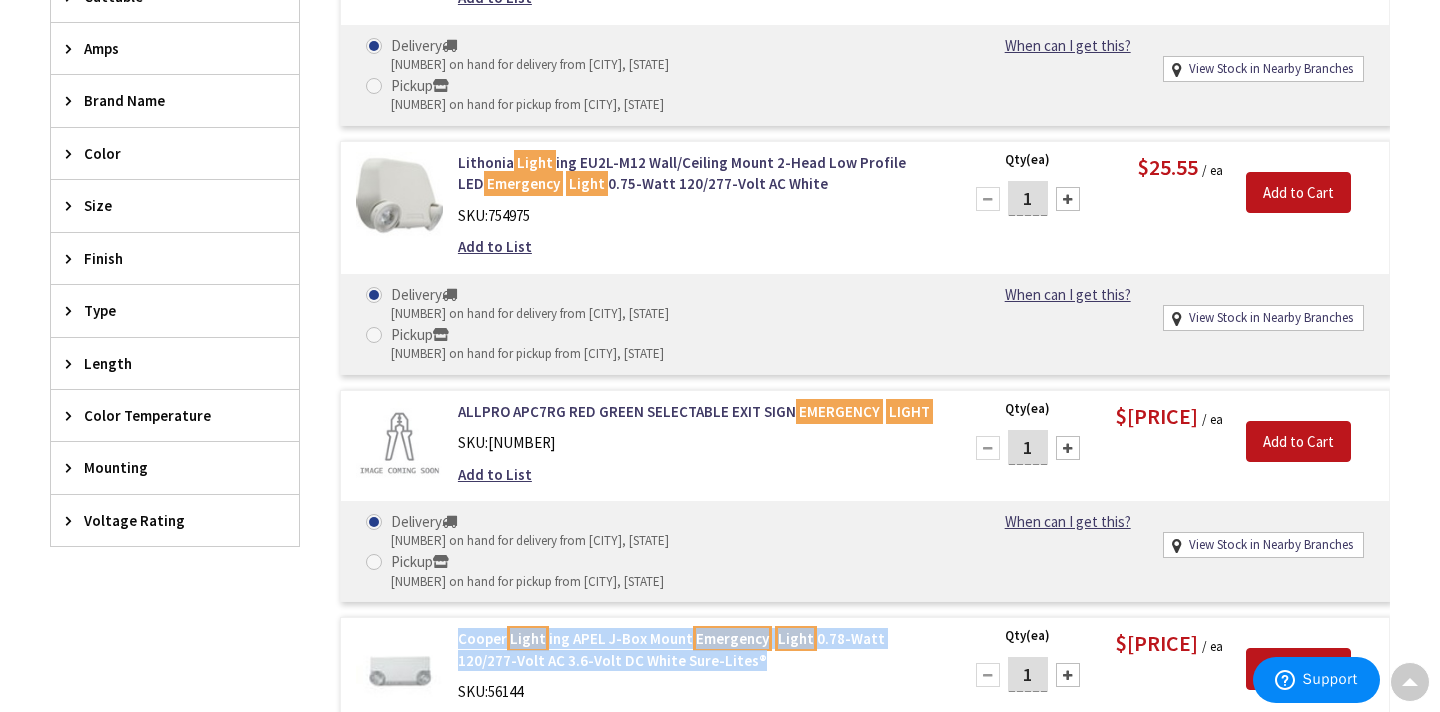 click on "Cooper  Light ing APEL J-Box Mount  Emergency   Light  0.78-Watt 120/277-Volt AC 3.6-Volt DC White Sure-Lites®" at bounding box center [697, 649] 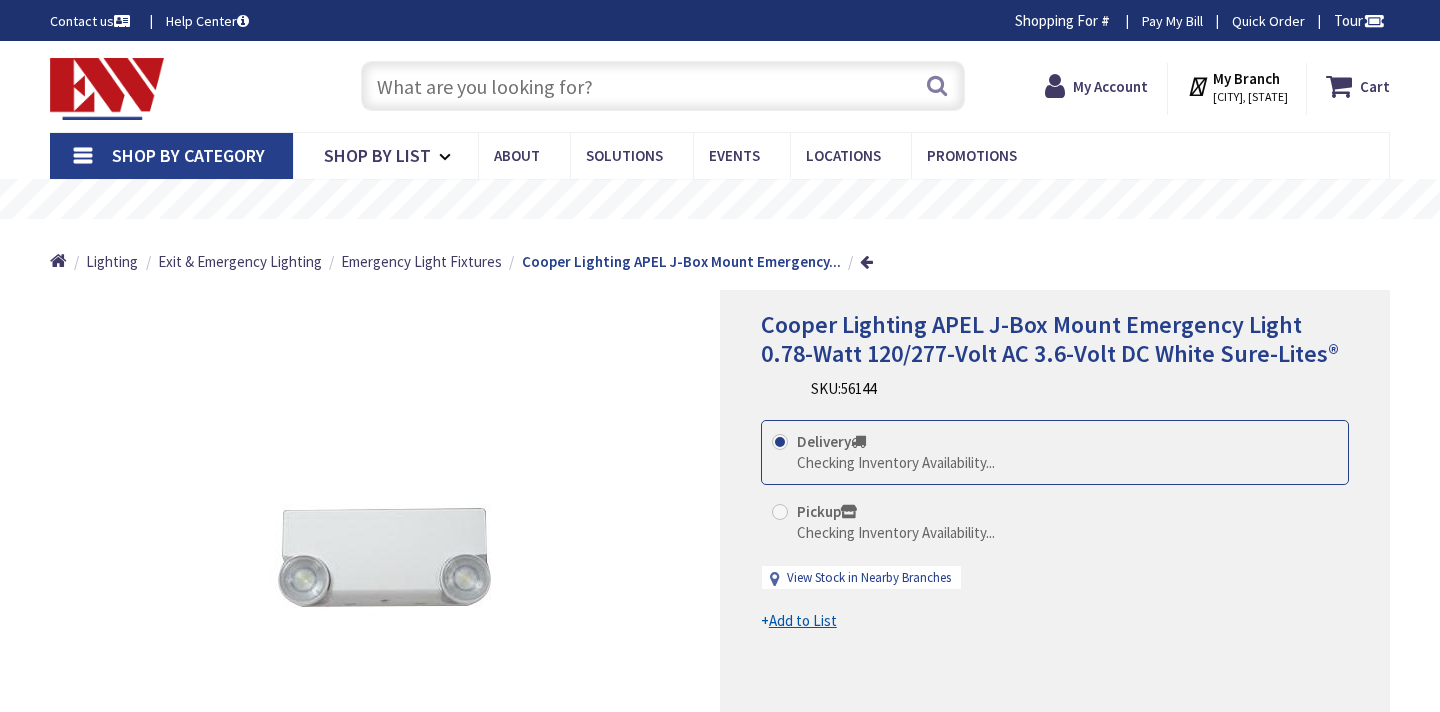 scroll, scrollTop: 0, scrollLeft: 0, axis: both 